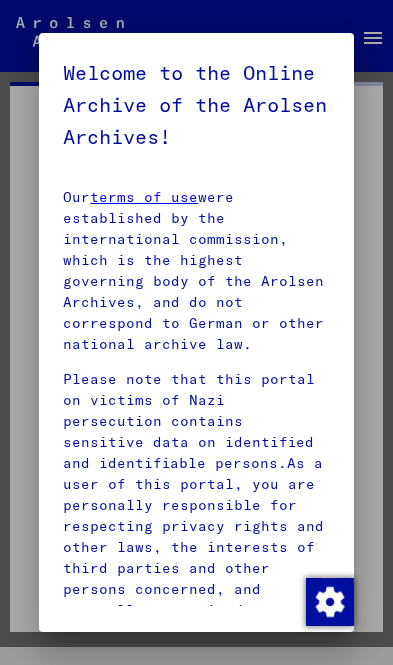 scroll, scrollTop: 0, scrollLeft: 0, axis: both 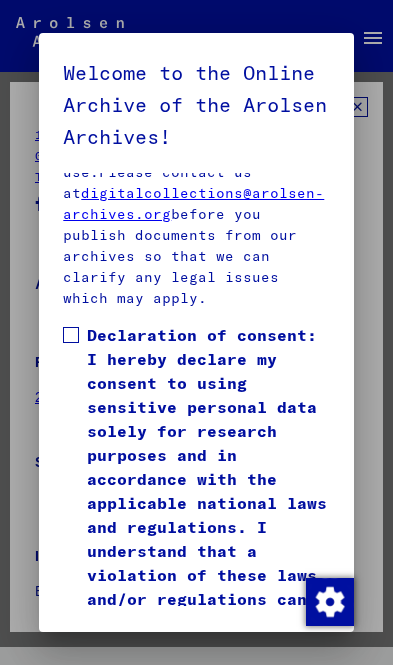 click on "Declaration of consent: I hereby declare my consent to using sensitive personal data solely for research purposes and in accordance with the applicable national laws and regulations. I understand that a violation of these laws and/or regulations can result in criminal proceedings." at bounding box center (208, 491) 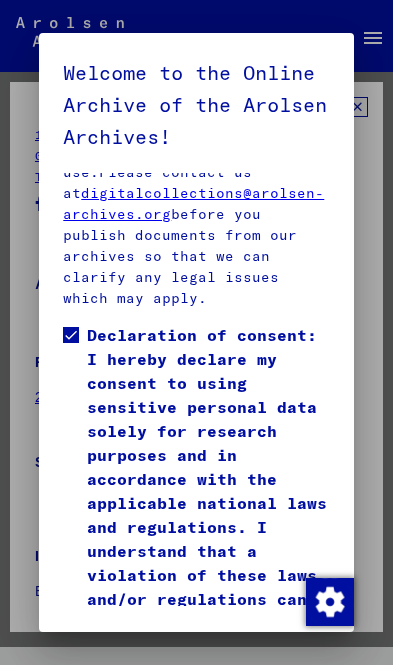 scroll, scrollTop: 67, scrollLeft: 0, axis: vertical 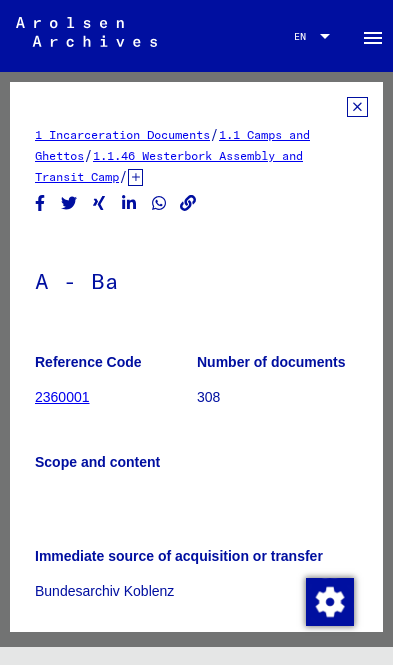 click on "1 Incarceration Documents   /   1.1 Camps and Ghettos   /   1.1.46 Westerbork Assembly and Transit Camp   /   1.1.46.1 List Material Westerbork   /   "Documentation about the fate of the Jewish people during the Nazi      regime", list of names of Jewish victims of the Nazi regime in the      Netherlands 1941 - 1945, A - Z   /  A - Ba Reference Code 2360001 Number of documents 308 Scope and content Immediate source of acquisition or transfer Bundesarchiv Koblenz Existence and location of originals Show all meta data  DocID: 5146695 DocID: 5146695 See comments created before January 2022" 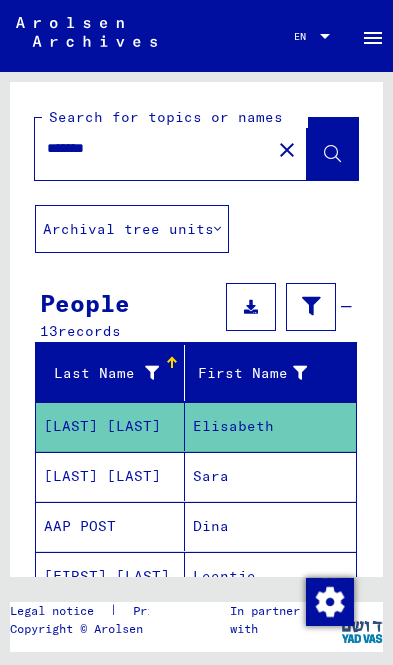 click on "*******" at bounding box center (153, 148) 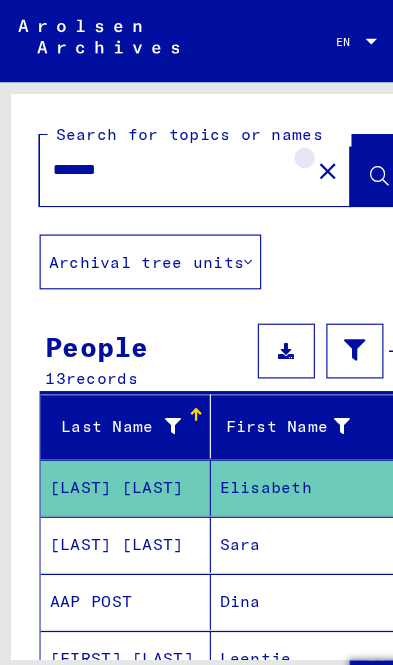 click on "close" 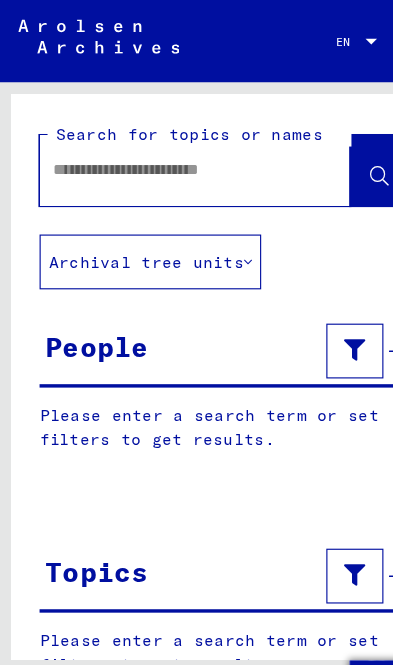 click at bounding box center (153, 148) 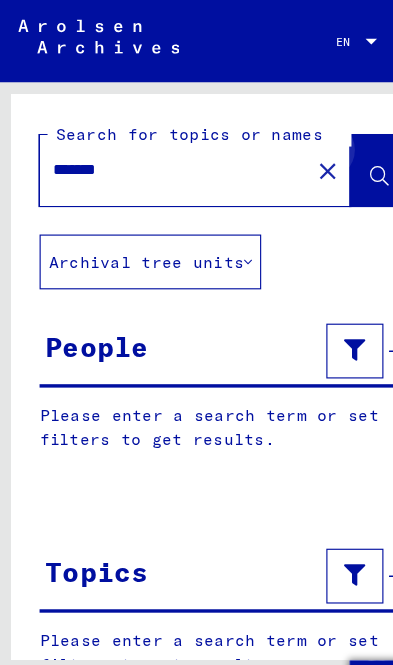 type on "*******" 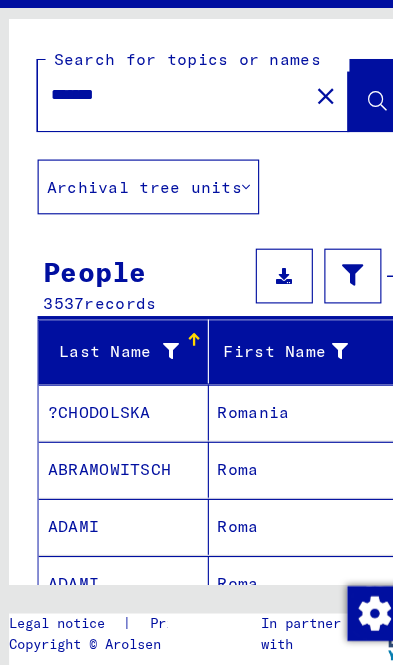 scroll, scrollTop: 0, scrollLeft: 0, axis: both 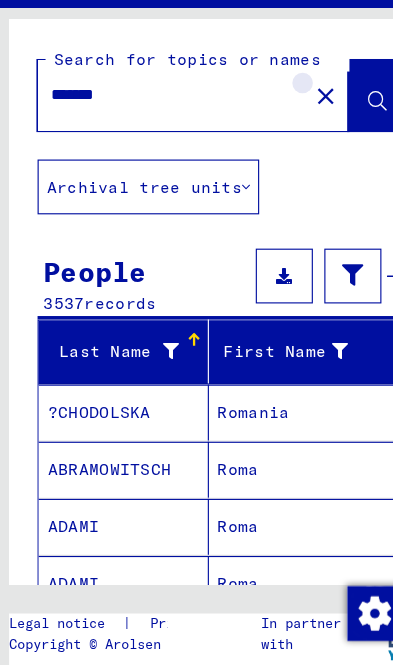 click on "close" 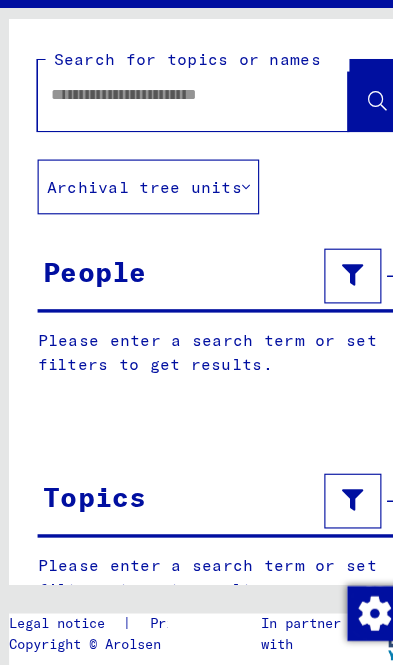 click at bounding box center [153, 148] 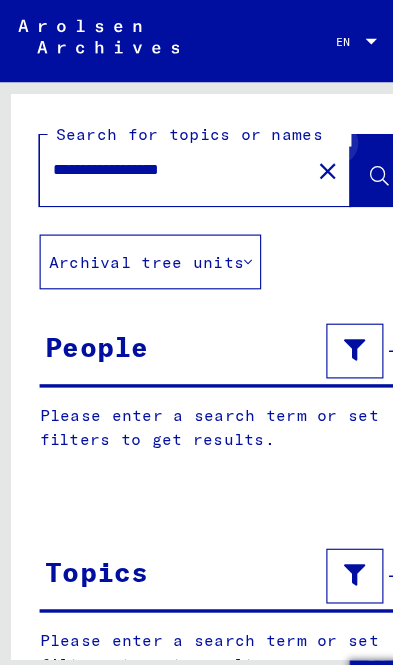 click 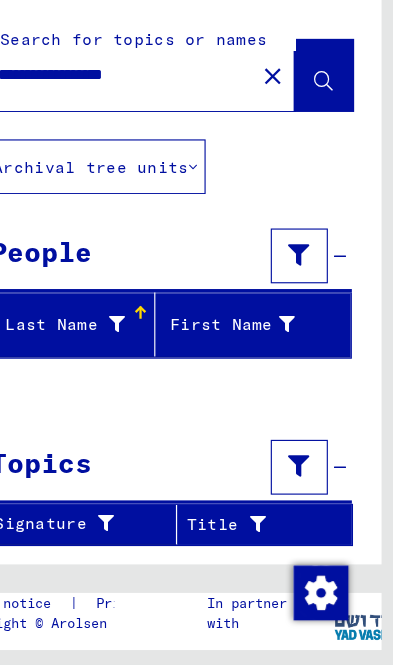 click on "Topics" at bounding box center (196, 493) 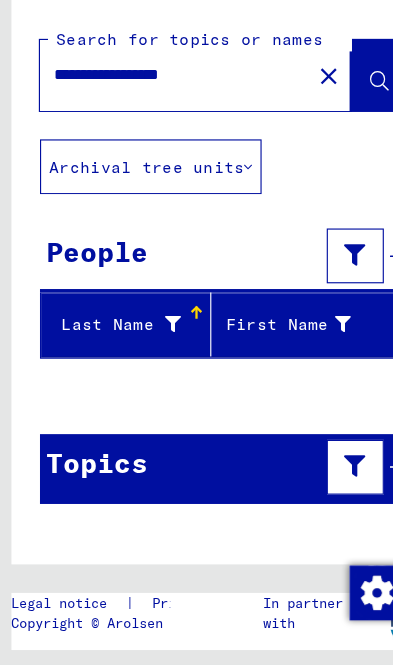 click on "**********" at bounding box center [153, 148] 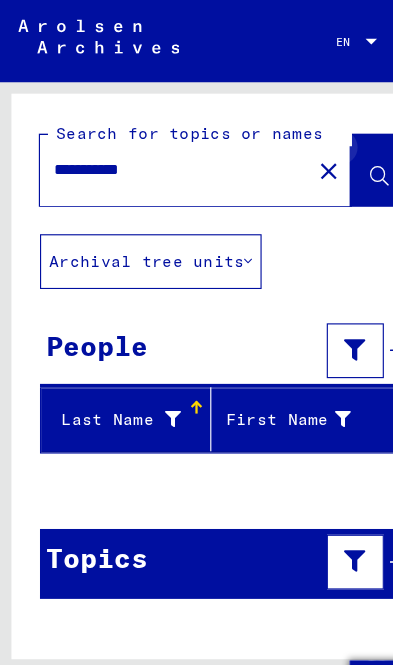 type on "**********" 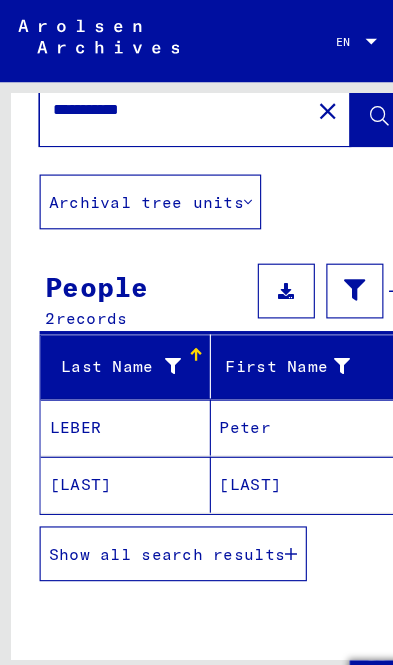 scroll, scrollTop: 51, scrollLeft: 0, axis: vertical 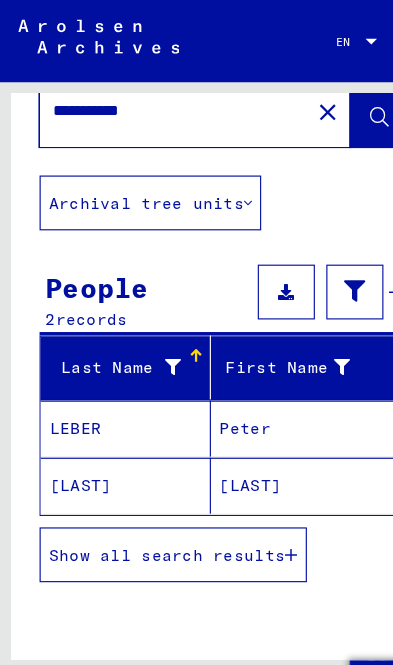 click on "LEBER" at bounding box center [110, 425] 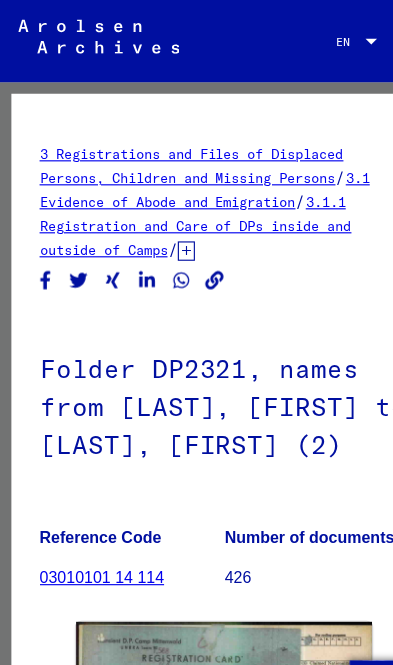 scroll, scrollTop: 0, scrollLeft: 0, axis: both 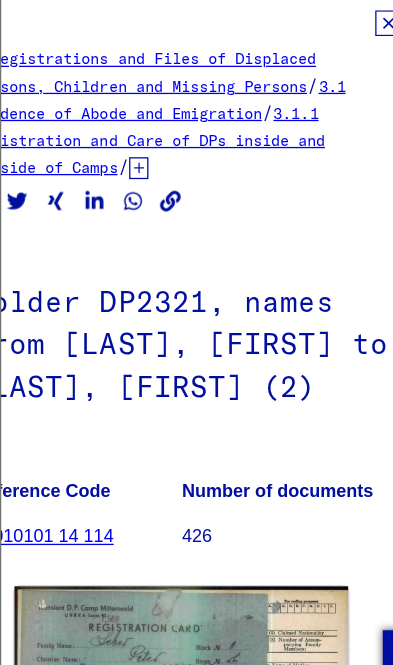 click 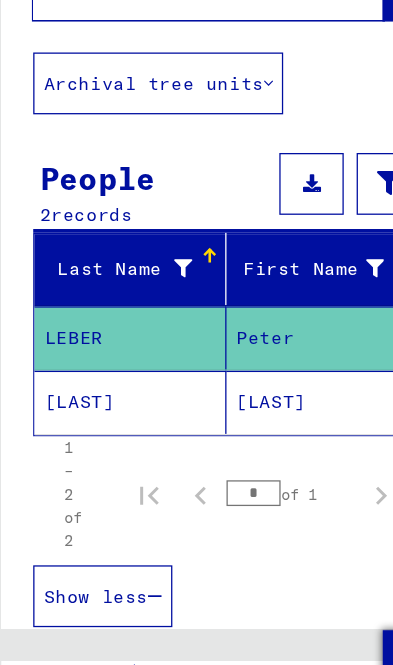 scroll, scrollTop: 76, scrollLeft: 0, axis: vertical 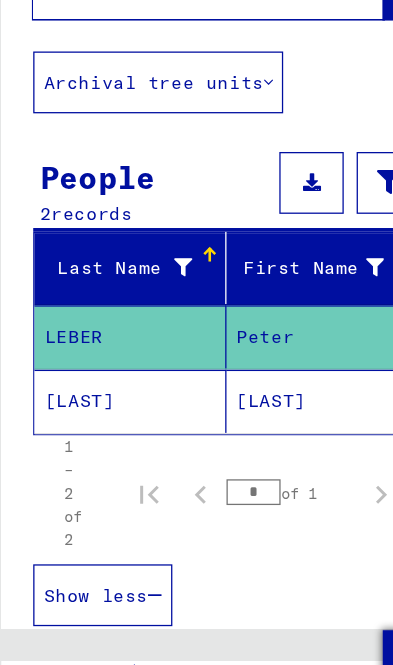 click on "[LAST]" 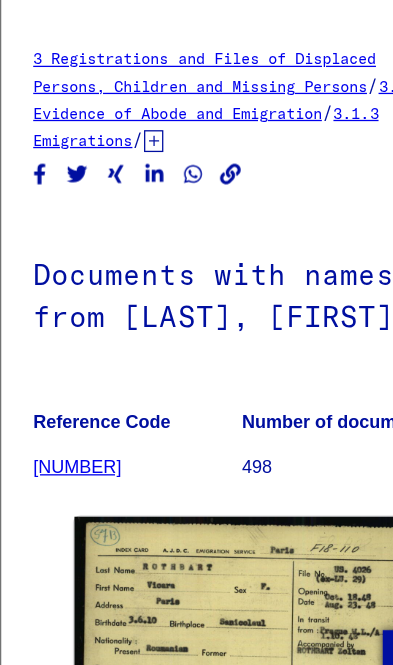 scroll, scrollTop: 0, scrollLeft: 0, axis: both 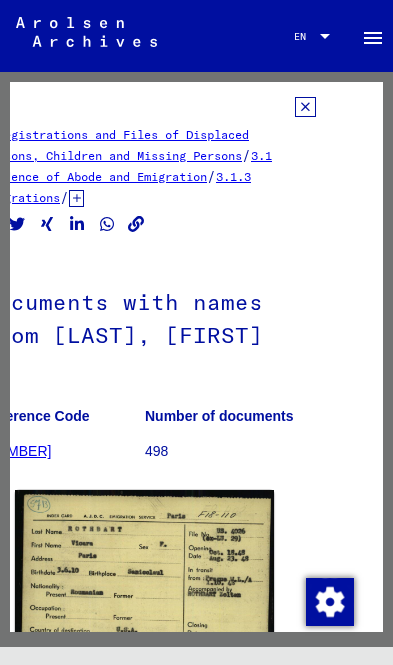 click 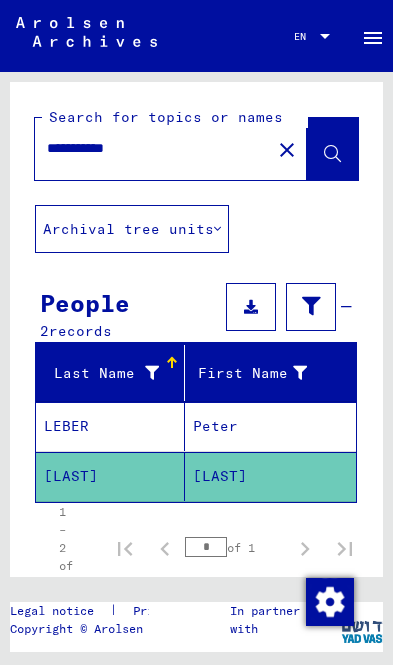 click on "**********" at bounding box center [153, 148] 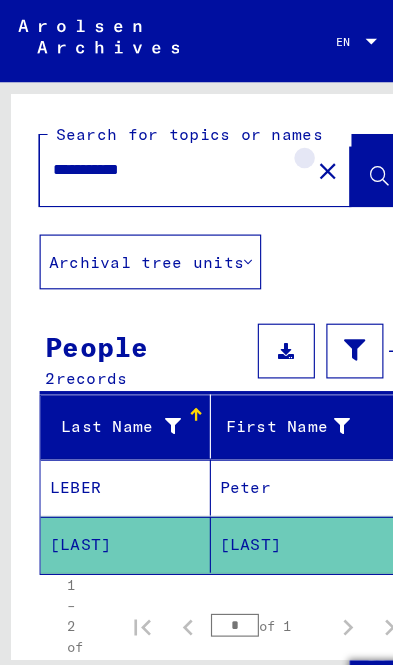 click on "close" 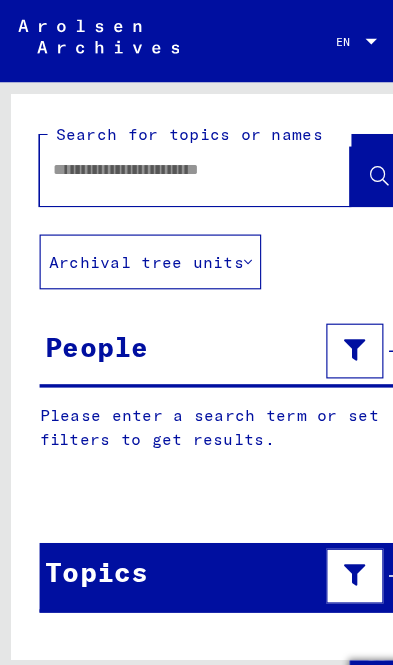 click at bounding box center (153, 148) 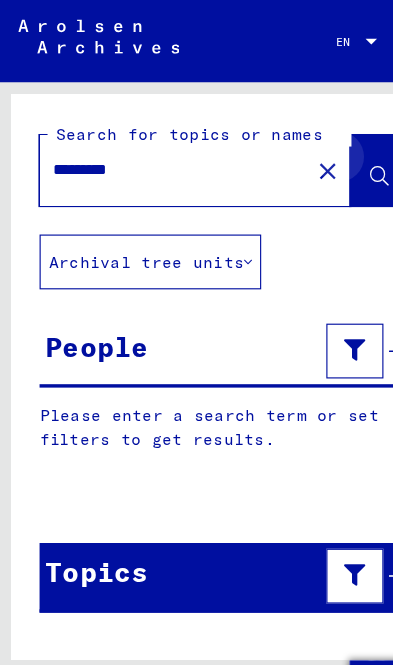 type on "*********" 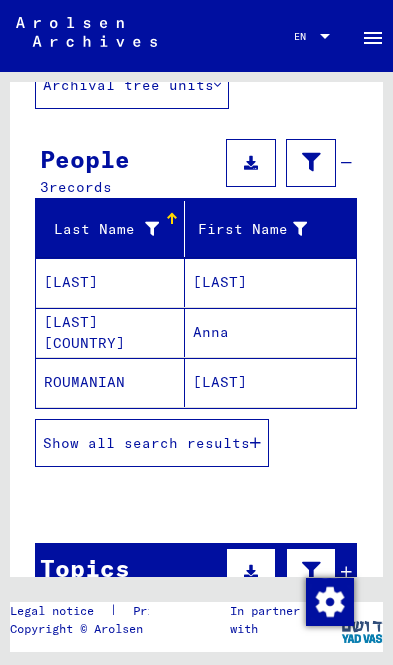 scroll, scrollTop: 146, scrollLeft: 0, axis: vertical 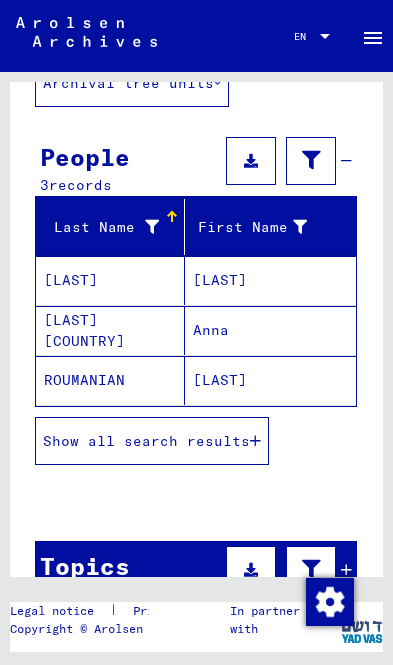 click at bounding box center (255, 441) 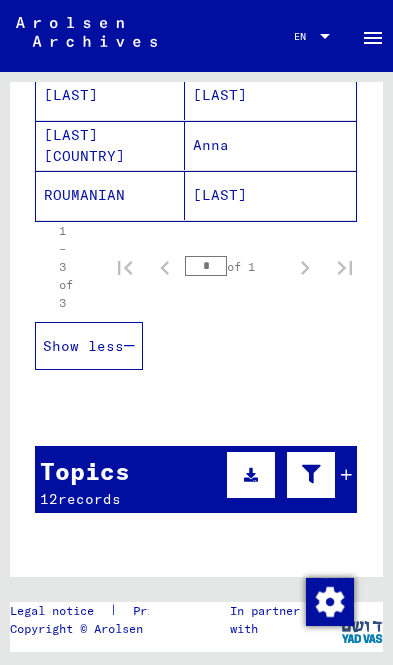 scroll, scrollTop: 345, scrollLeft: 0, axis: vertical 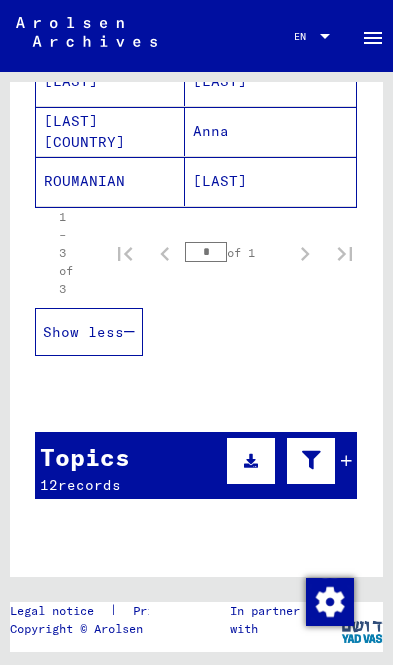 click on "Topics [NUMBER] records" at bounding box center (196, 465) 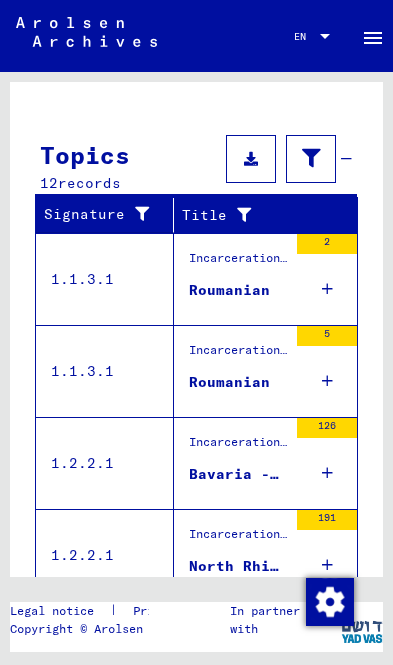 scroll, scrollTop: 699, scrollLeft: 0, axis: vertical 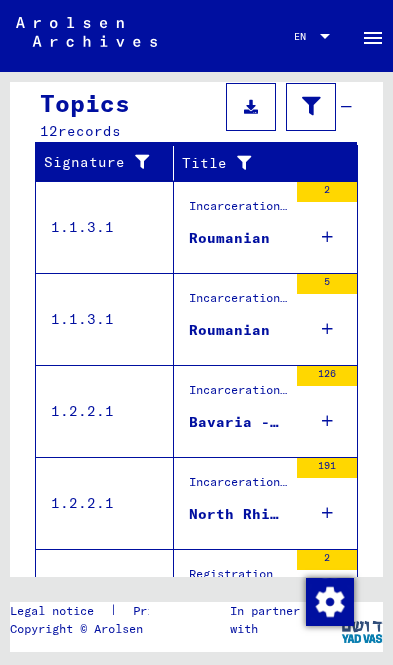 click at bounding box center [327, 237] 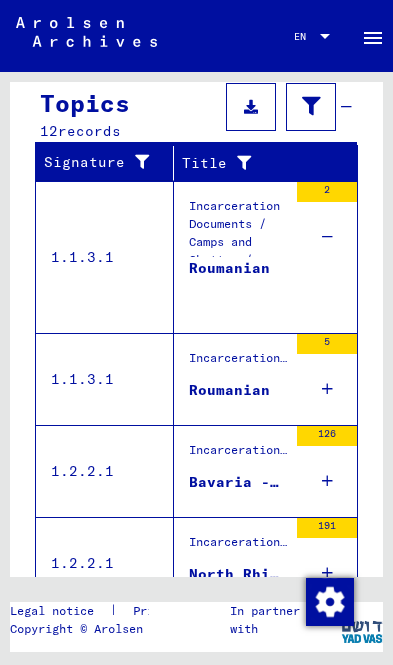 click on "Incarceration Documents / Camps and Ghettos / Bergen-Belsen Concentration Camp / List Material Bergen-Belsen / Nominal Roll of Deceased [YEAR]/ [YEAR] - Death list by nationality -      (postwar collection) / Nominal Roll of Deceased [YEAR] - [YEAR] - Death list by nationality -      (postwar collection) II" at bounding box center [238, 232] 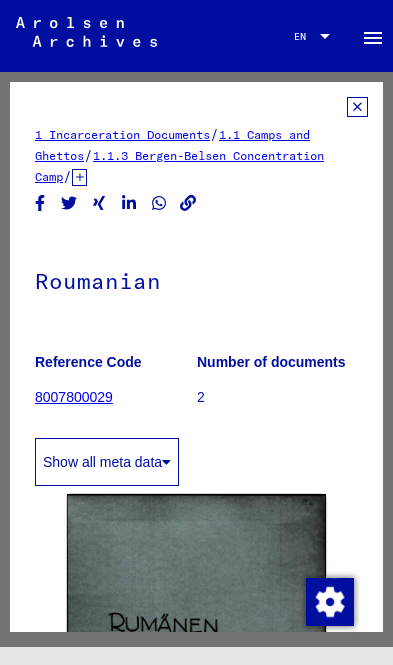 scroll, scrollTop: 0, scrollLeft: 0, axis: both 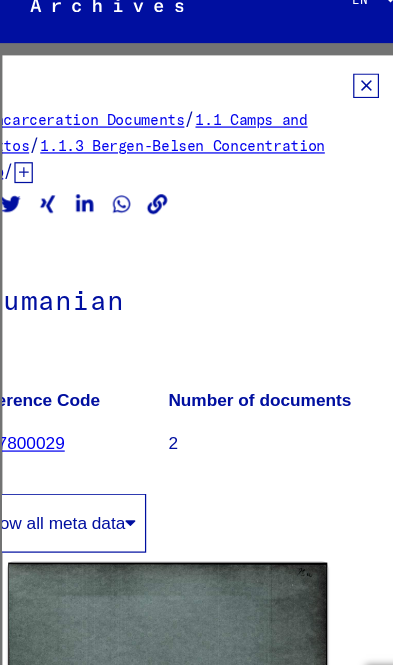 click 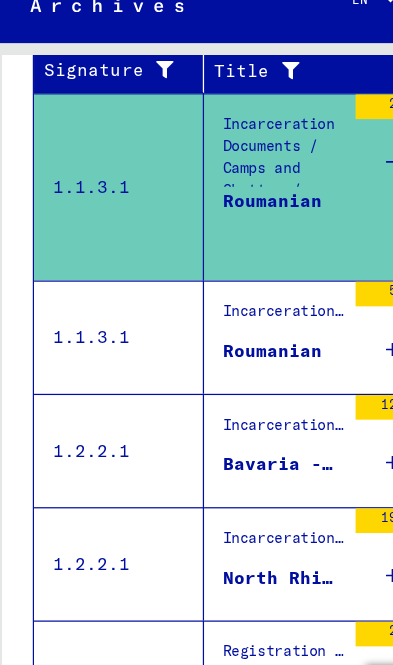 scroll, scrollTop: 403, scrollLeft: 0, axis: vertical 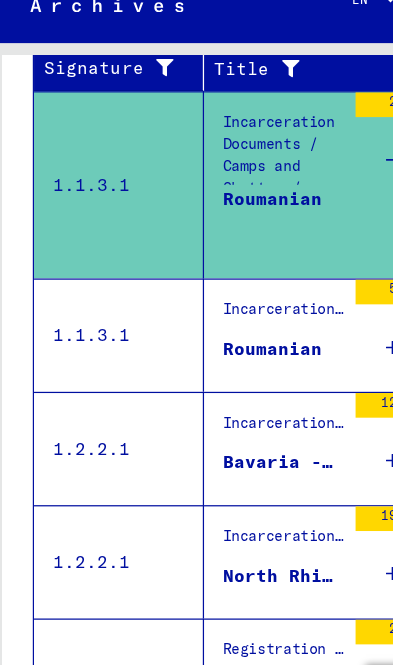 click on "Roumanian" at bounding box center (229, 320) 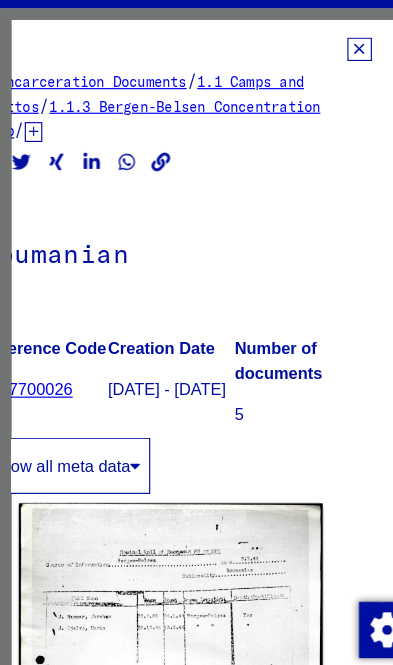 scroll, scrollTop: -5, scrollLeft: 49, axis: both 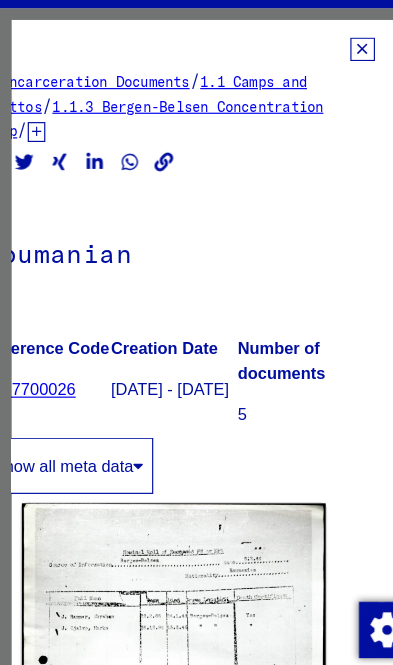click 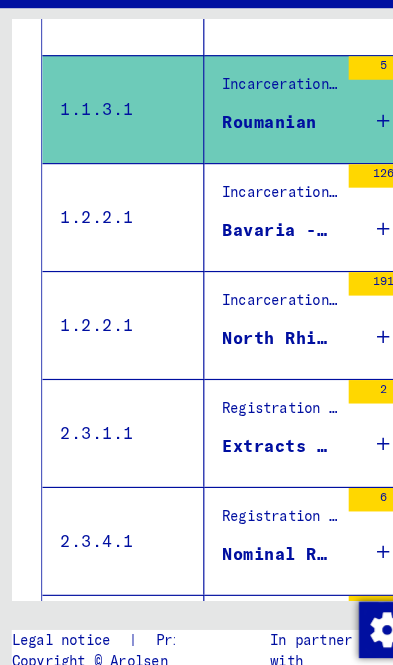 click on "Incarceration Documents / Miscellaneous / Prisons / List Material Group Prisons & Persecution / BAYERN (Land)" at bounding box center (238, 235) 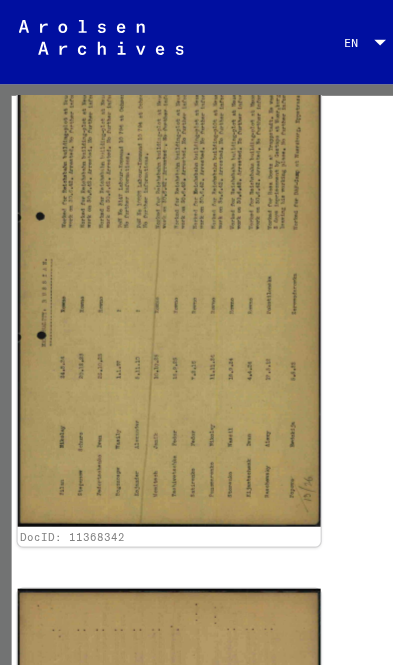 scroll, scrollTop: 0, scrollLeft: 0, axis: both 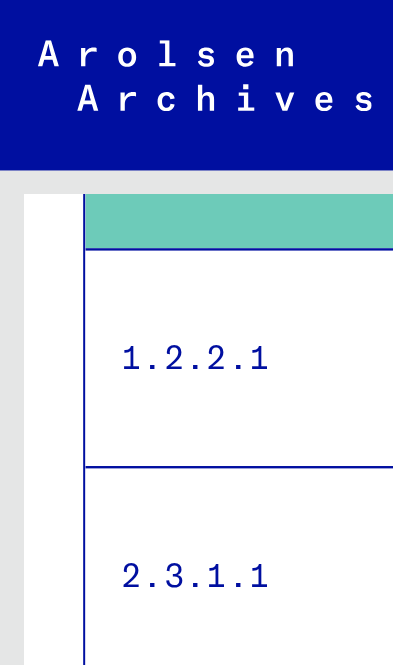 click on "1.2.2.1" at bounding box center [105, 151] 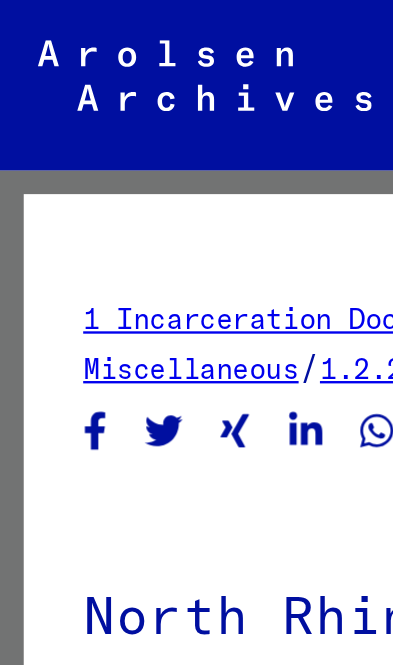 scroll, scrollTop: 0, scrollLeft: 0, axis: both 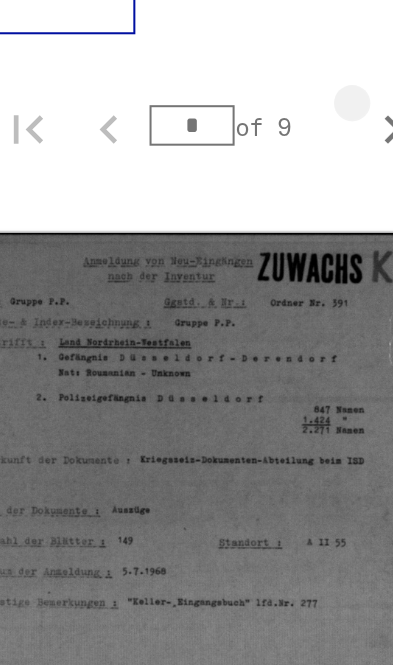 click at bounding box center (278, 236) 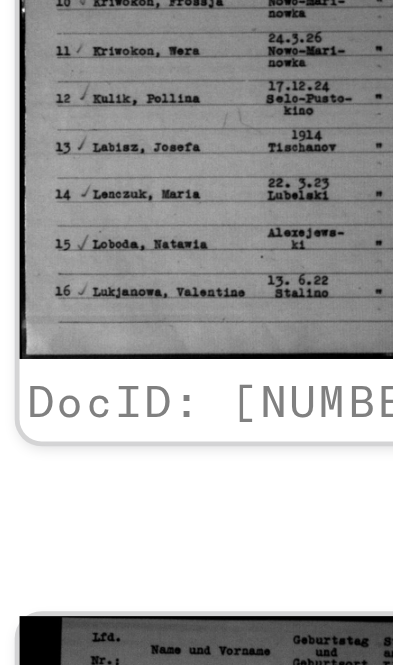 scroll, scrollTop: 1189, scrollLeft: 0, axis: vertical 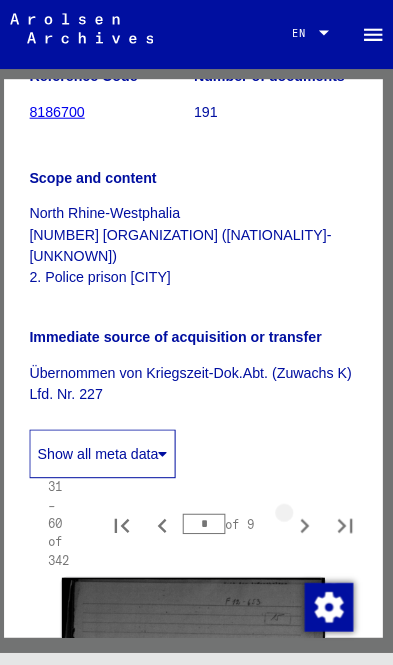 click 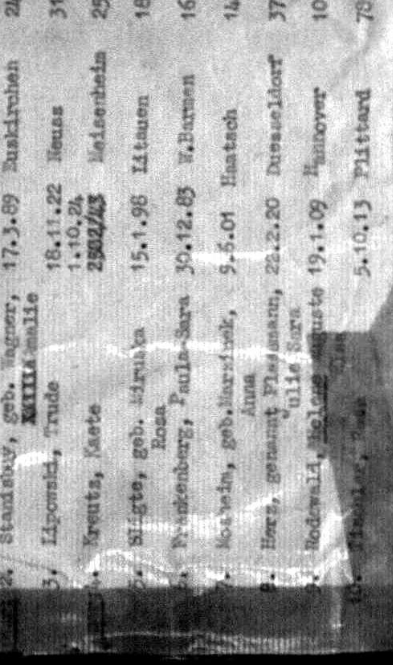 scroll, scrollTop: 1124, scrollLeft: 91, axis: both 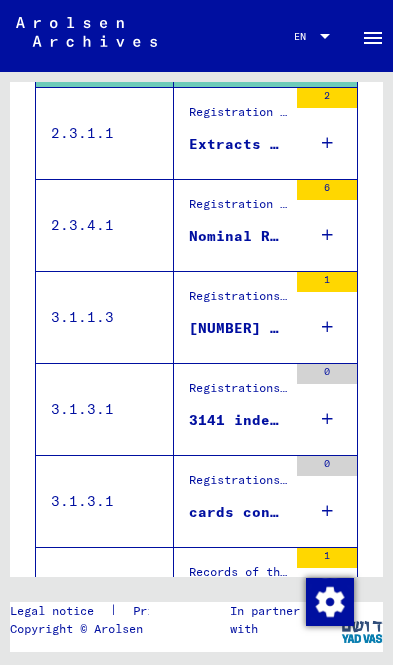 click on "Extracts from lists of graves and verifications concerning Roumanian      nationals" at bounding box center (238, 144) 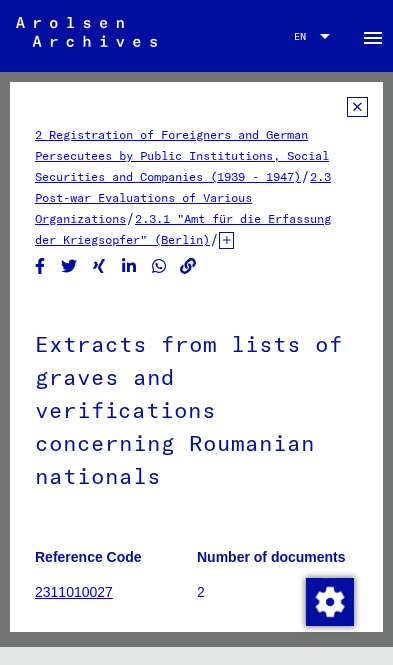 scroll, scrollTop: 0, scrollLeft: 0, axis: both 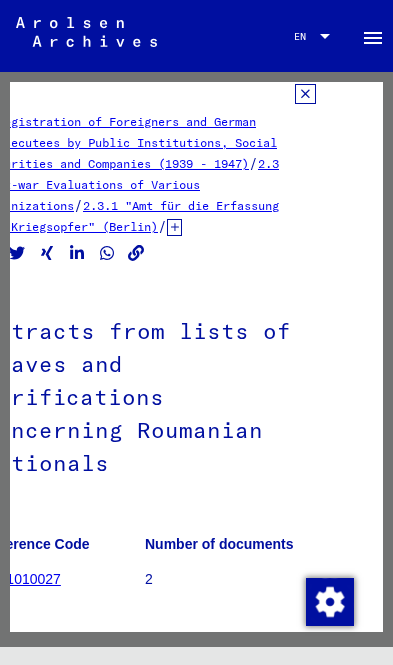 click 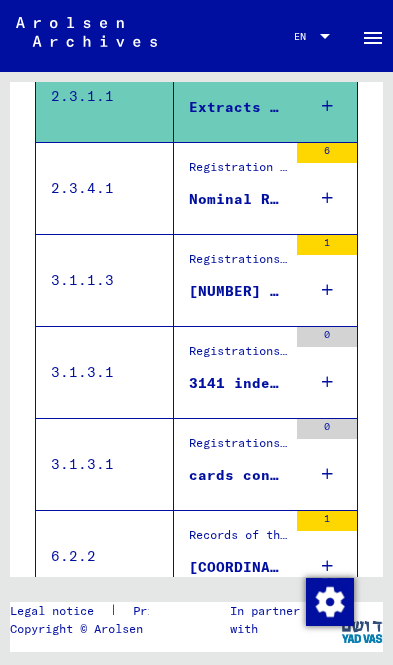 click on "Registration of Foreigners and German Persecutees by Public Institutions, Social Securities and Companies (1939 - 1947) / Post-war Evaluations of Various Organizations / Miscellaneous / Registration of former persecutees by various tracing bureaux (1945-1946)" at bounding box center [238, 172] 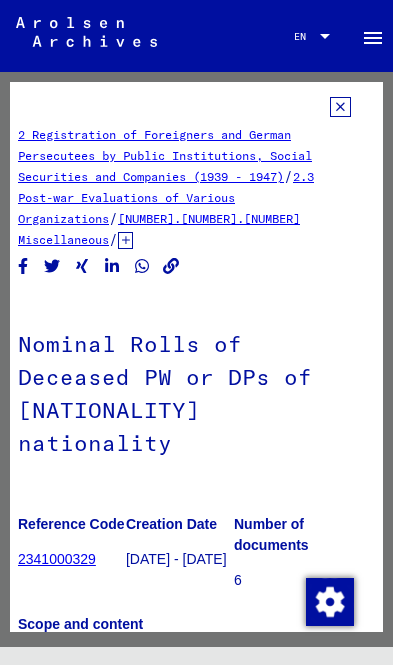 click 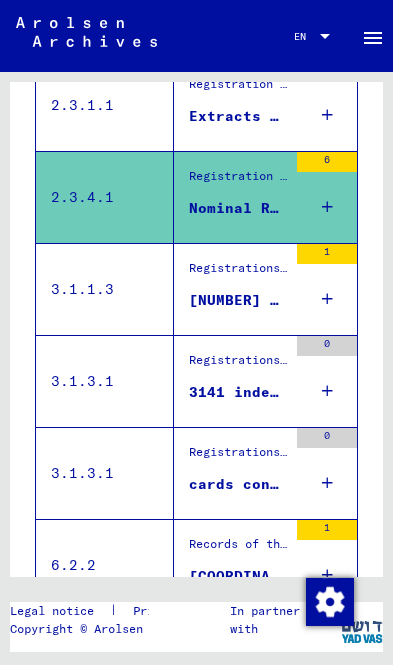 click on "[NUMBER] [NATIONALITY] Red Cross letter concerning a/m nationals who were living in [COUNTRY] during [YEAR]/[YEAR]. One of them had been taken away to an unknown destination." at bounding box center (238, 300) 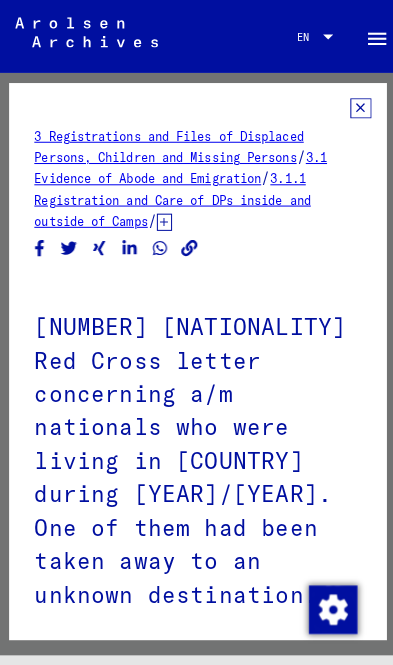 click 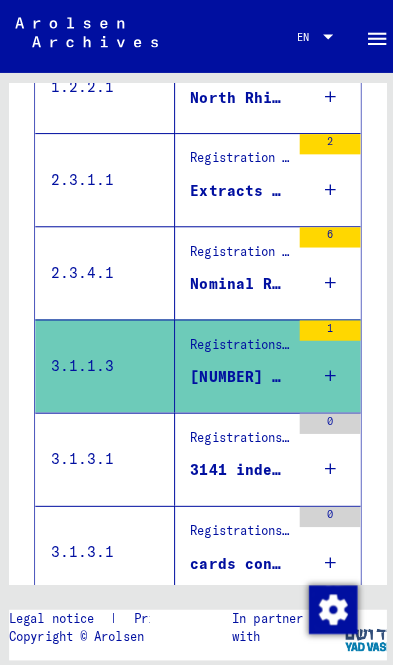 click on "3141 index cards of AJDC Paris Emigration Service concerning on reverse mentioned Jewish nationals who wished to emigrate to the o/m countries in 1949. Complete particulars are given. ..." at bounding box center [238, 464] 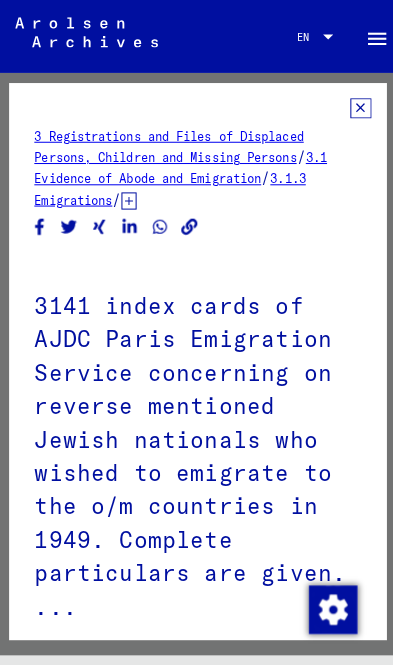 click 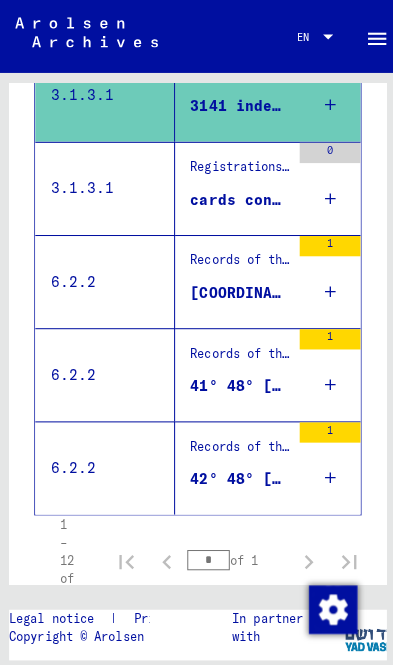 click on "0" at bounding box center [327, 186] 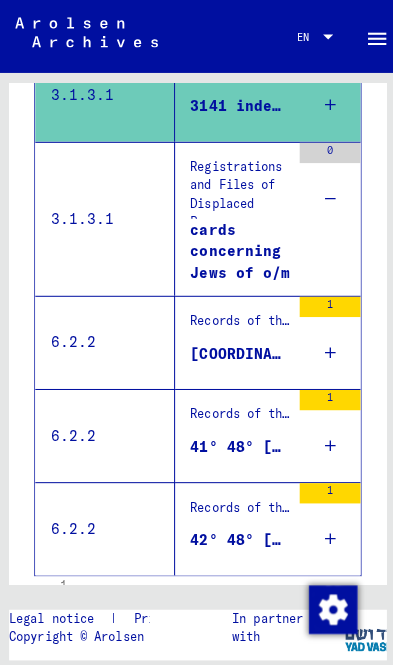 click on "3.1.3.1" at bounding box center (105, 216) 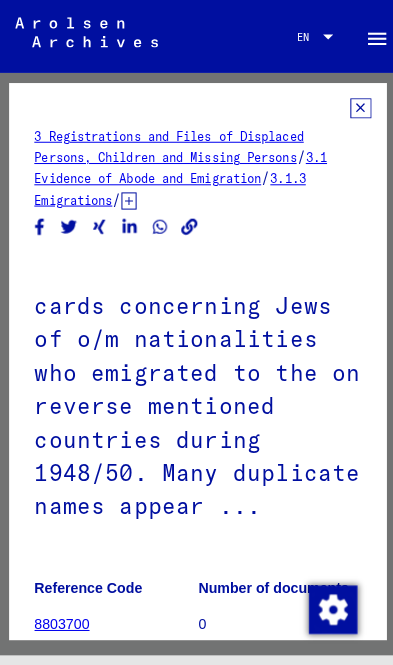 click 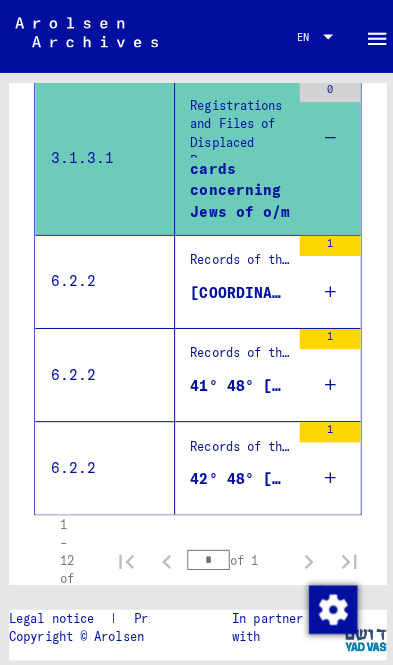 click on "1" at bounding box center [327, 278] 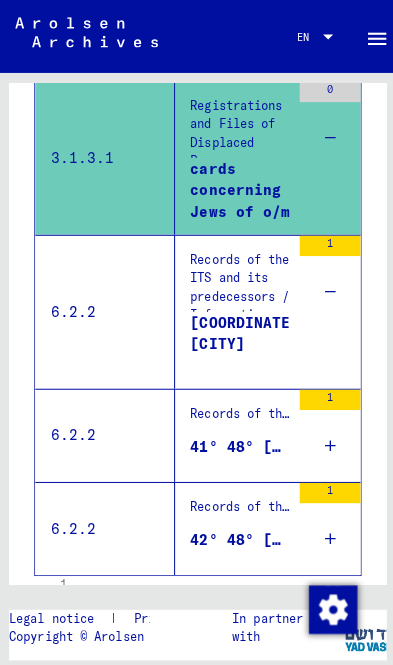 click on "Records of the ITS and its predecessors / Information material / Maps" at bounding box center [238, 283] 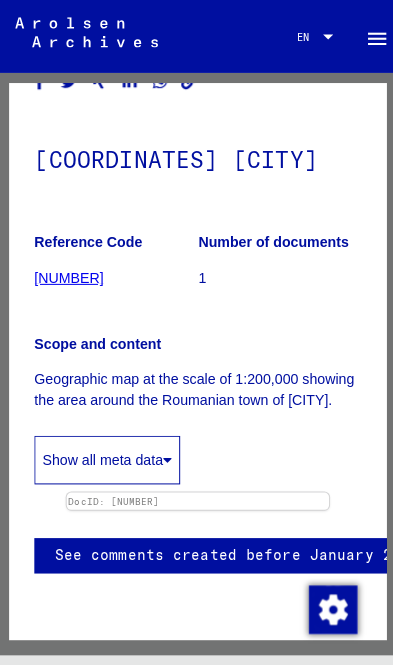 click on "**********" at bounding box center (196, 332) 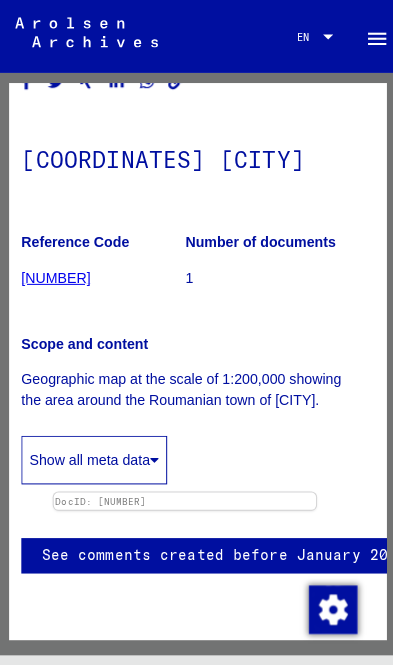 scroll, scrollTop: 544, scrollLeft: 13, axis: both 